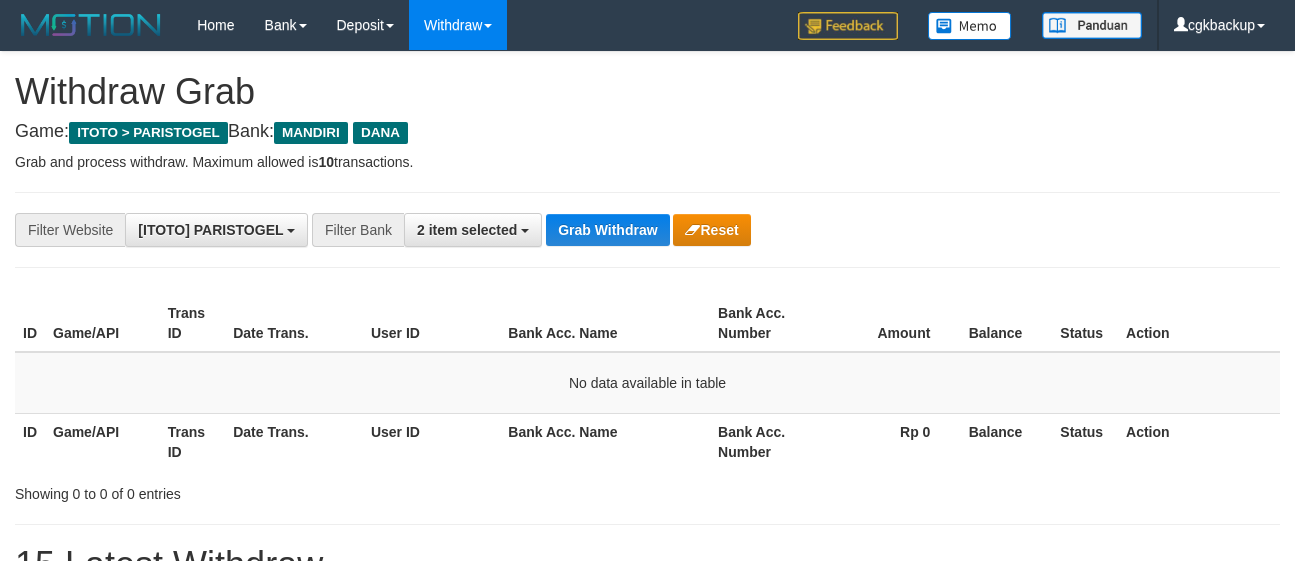 scroll, scrollTop: 0, scrollLeft: 0, axis: both 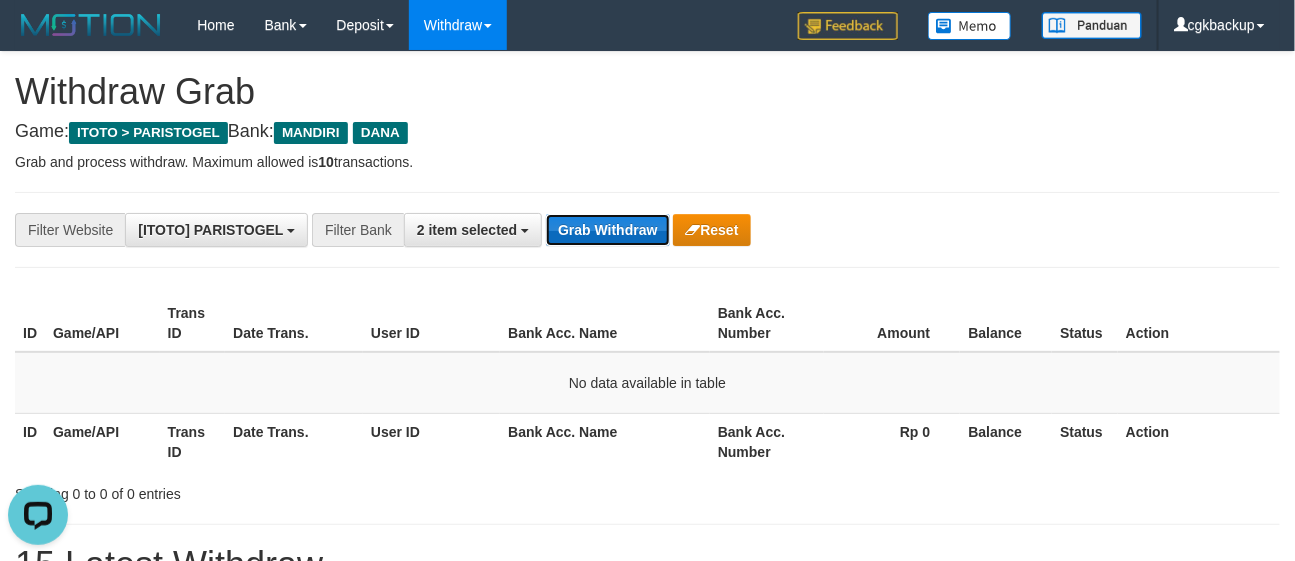 click on "Grab Withdraw" at bounding box center [607, 230] 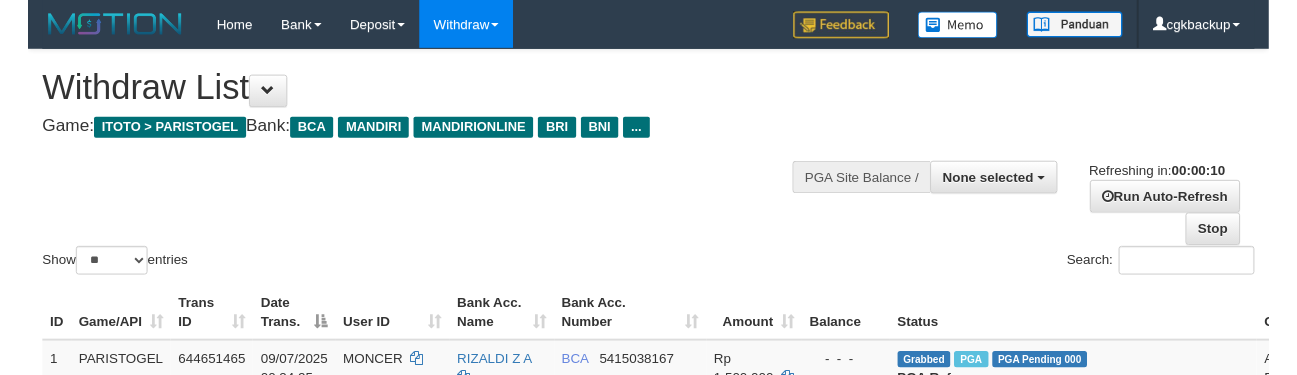 scroll, scrollTop: 0, scrollLeft: 0, axis: both 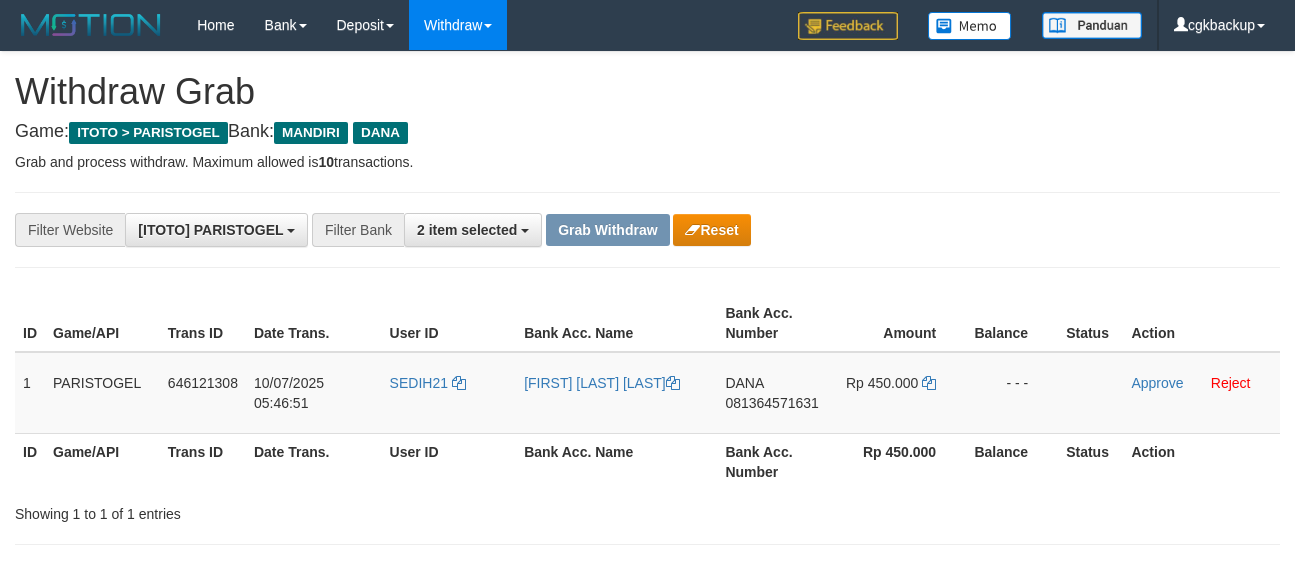 click on "SEDIH21" at bounding box center [449, 393] 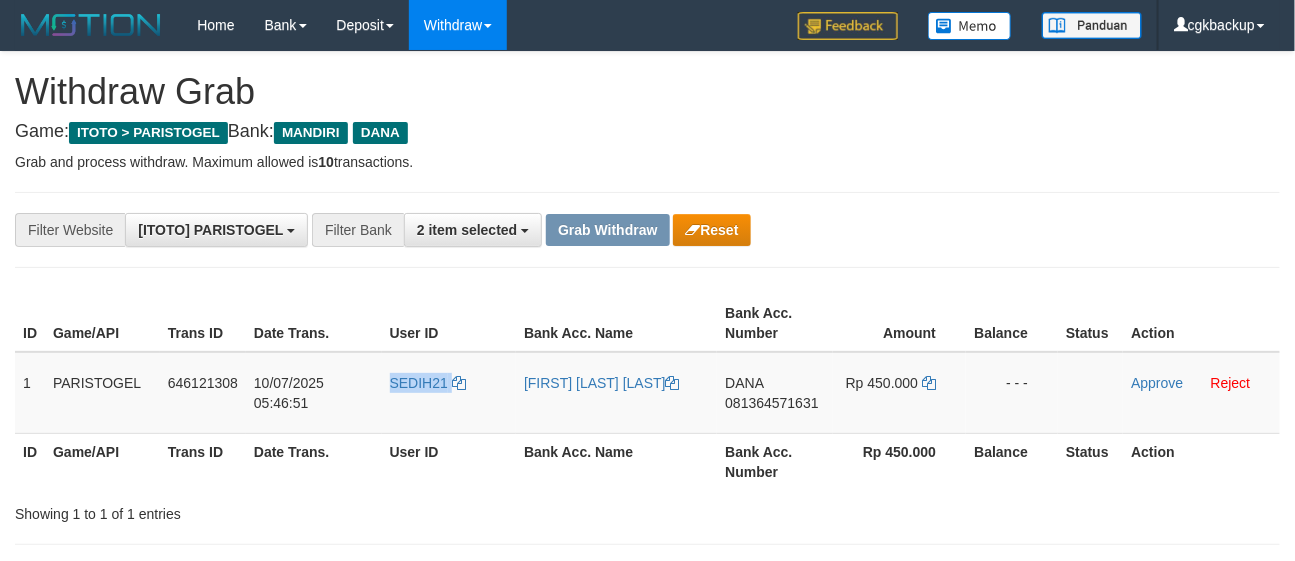 click on "SEDIH21" at bounding box center (449, 393) 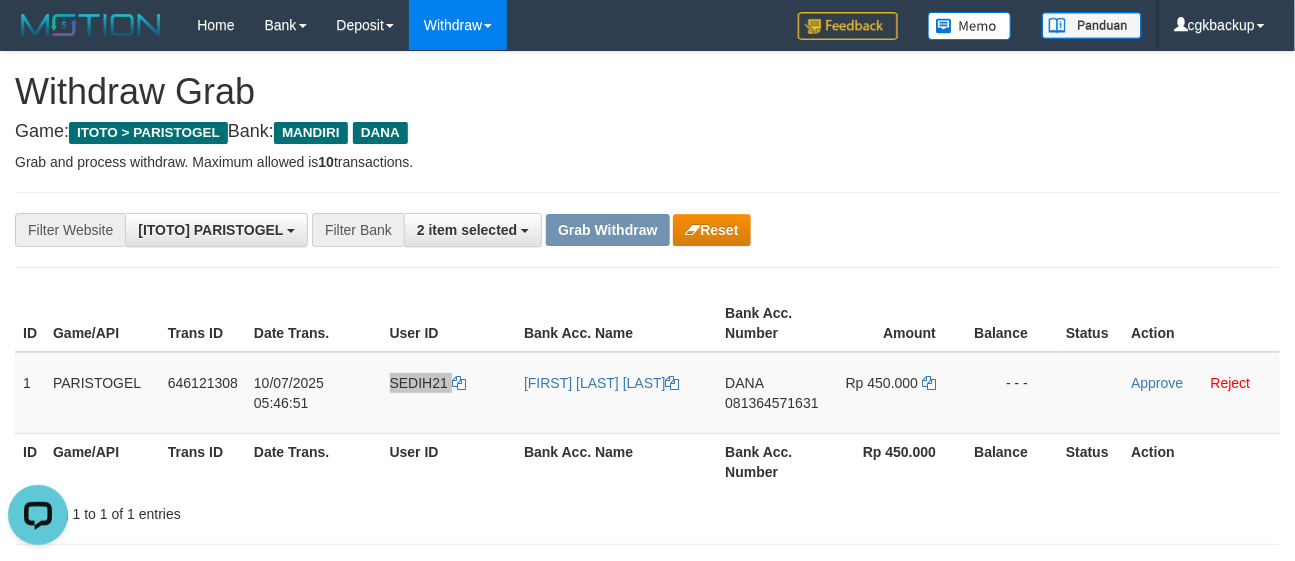 scroll, scrollTop: 0, scrollLeft: 0, axis: both 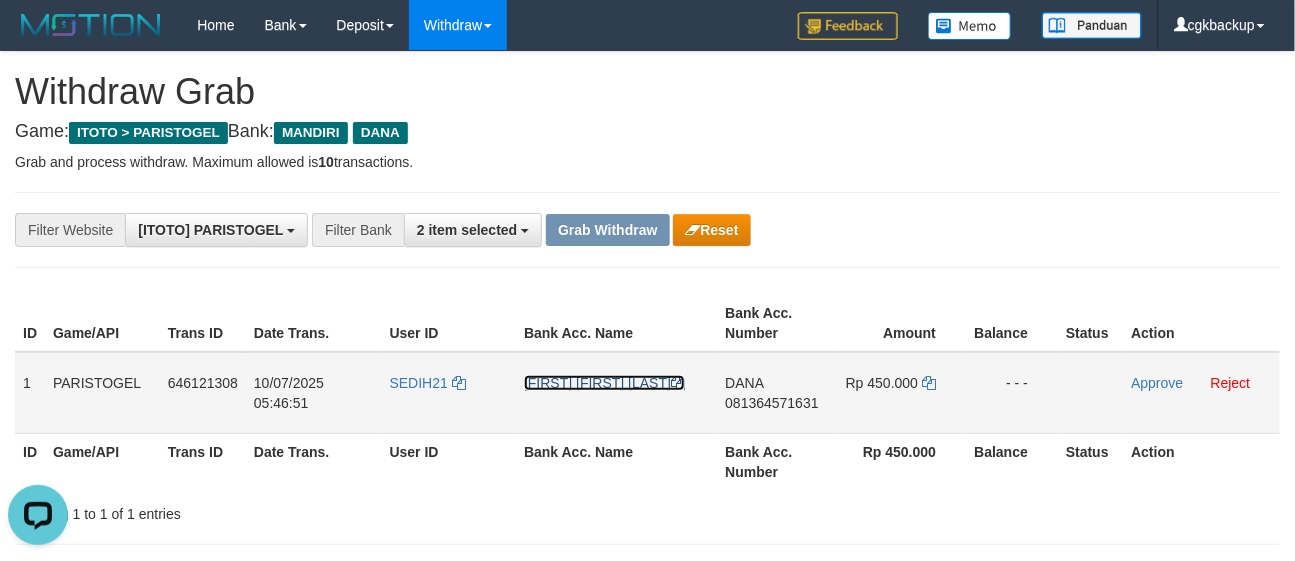 click on "[FIRST] [FIRST] [LAST]" at bounding box center [604, 383] 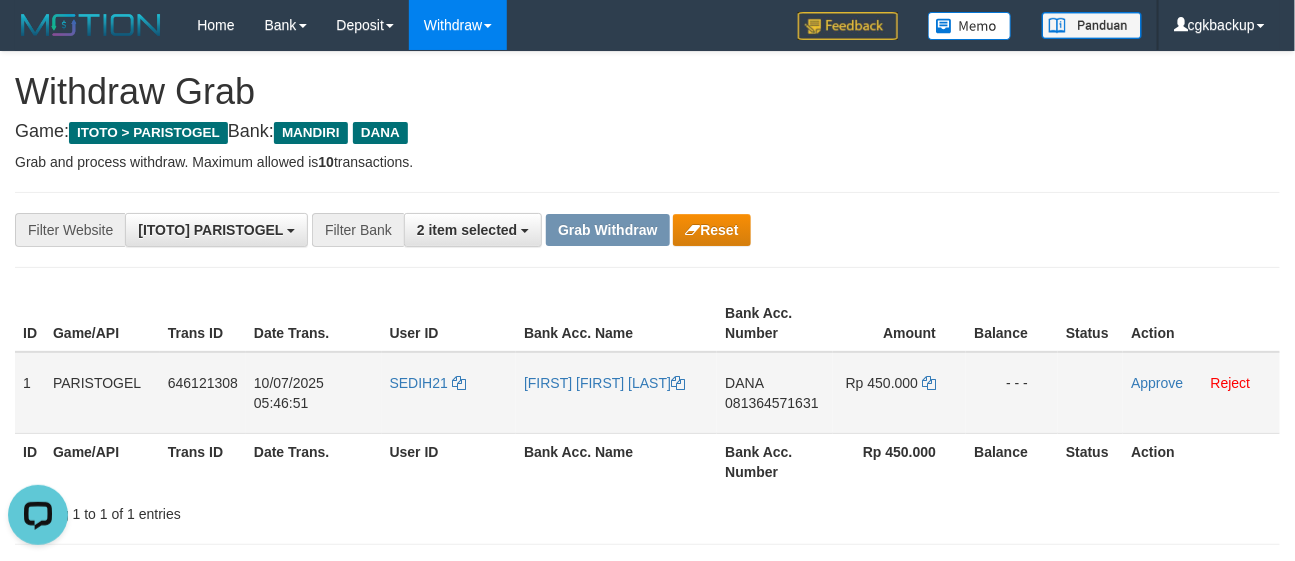 click on "DANA
081364571631" at bounding box center (774, 393) 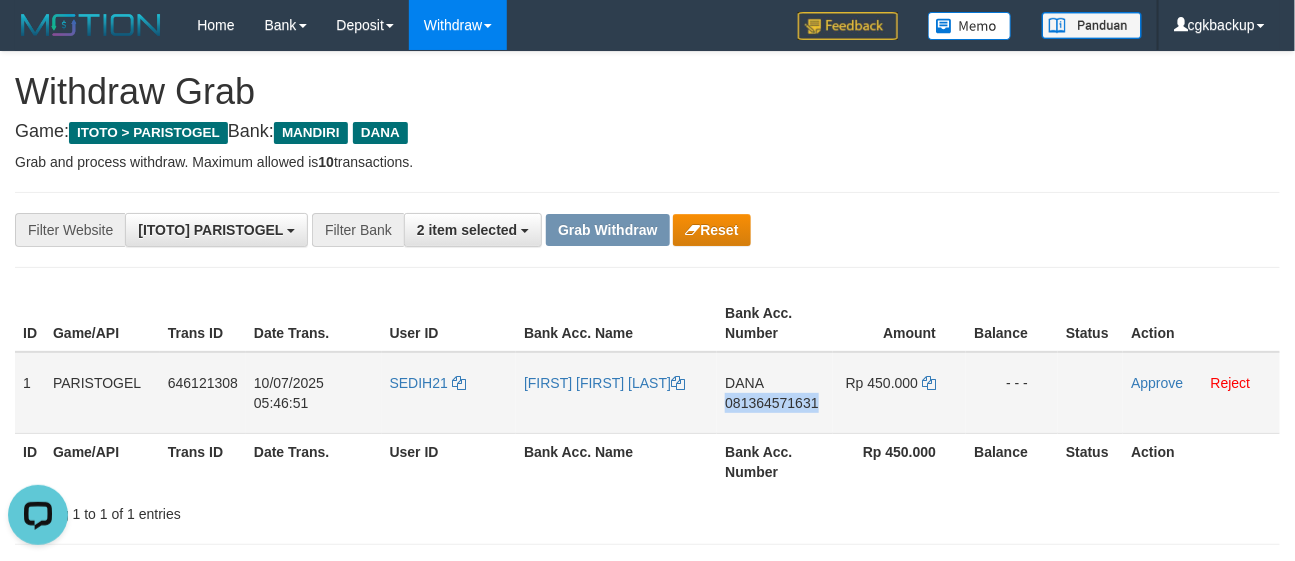 click on "DANA
081364571631" at bounding box center [774, 393] 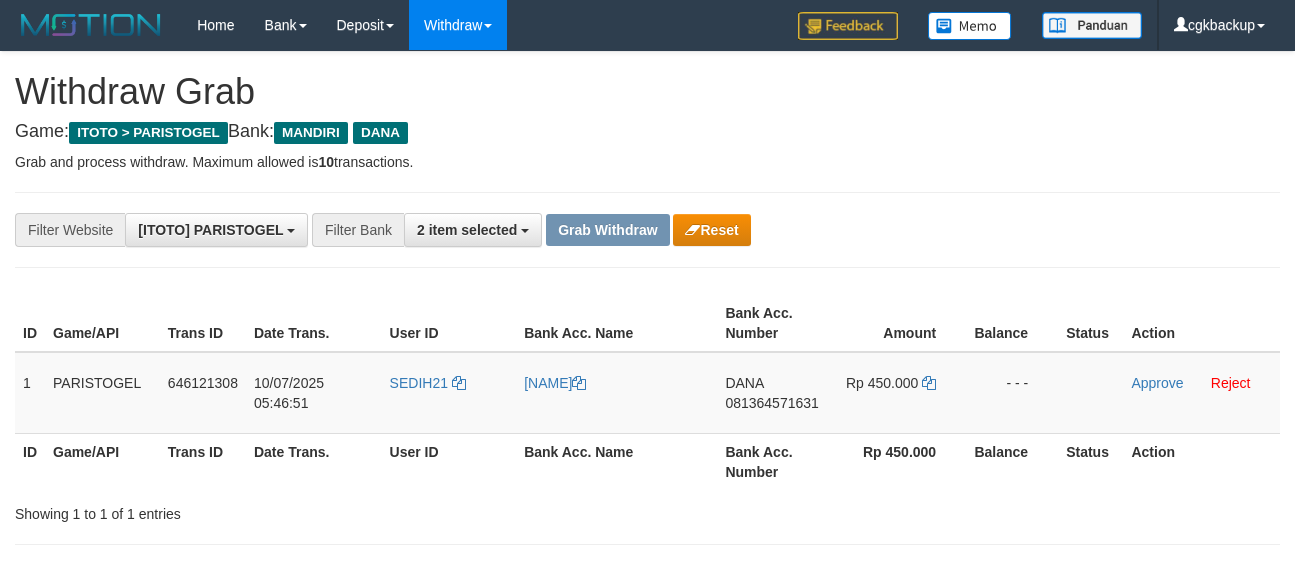 scroll, scrollTop: 0, scrollLeft: 0, axis: both 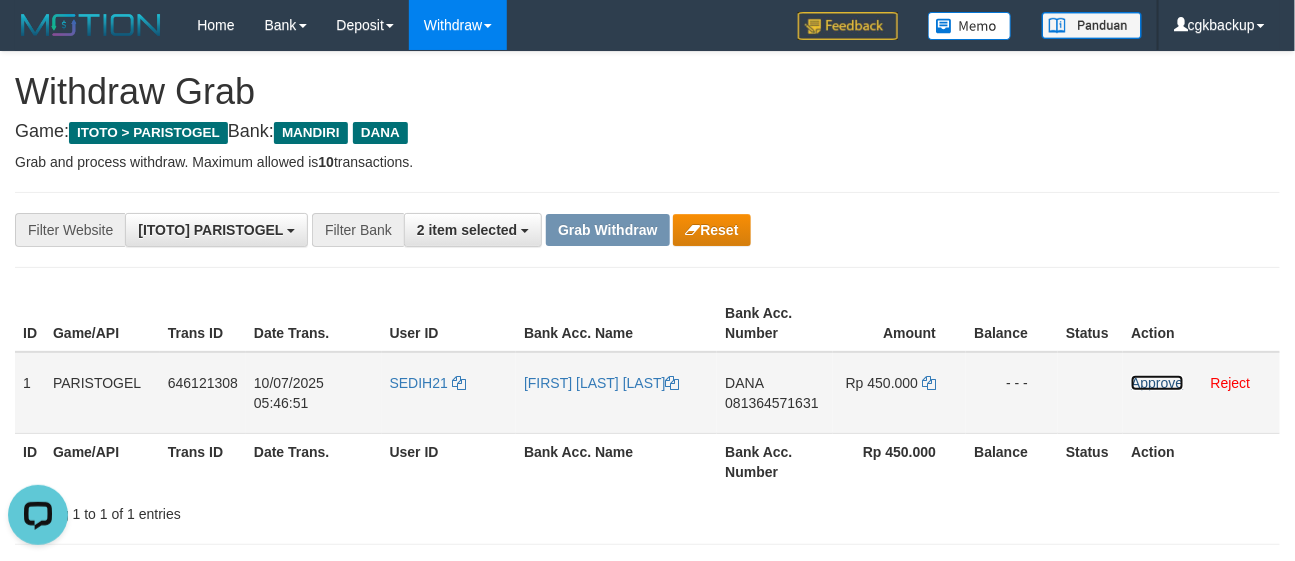 click on "Approve" at bounding box center [1157, 383] 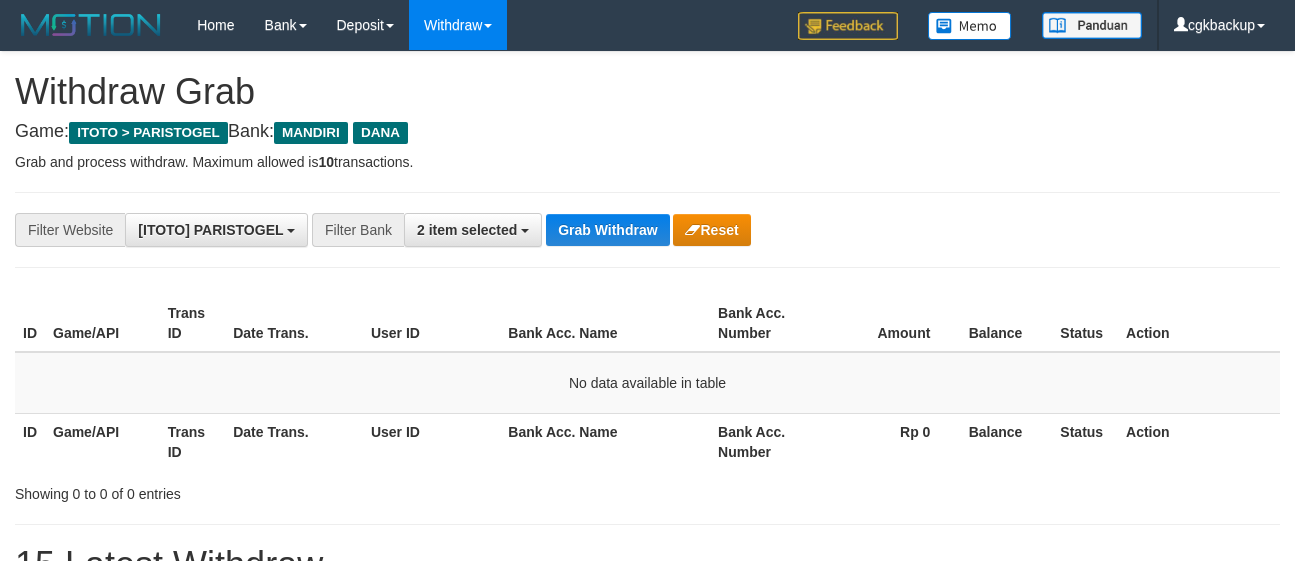 scroll, scrollTop: 0, scrollLeft: 0, axis: both 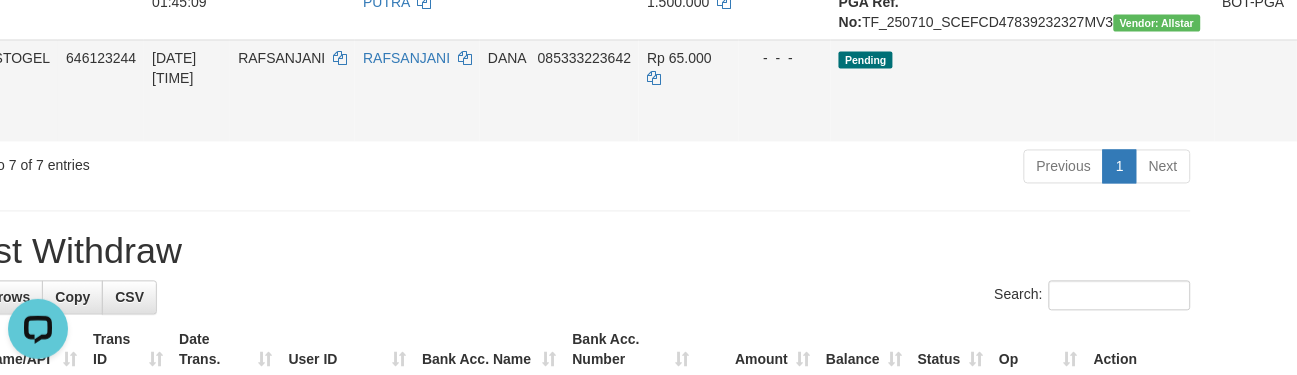 click on "Allow Grab" at bounding box center [1321, 69] 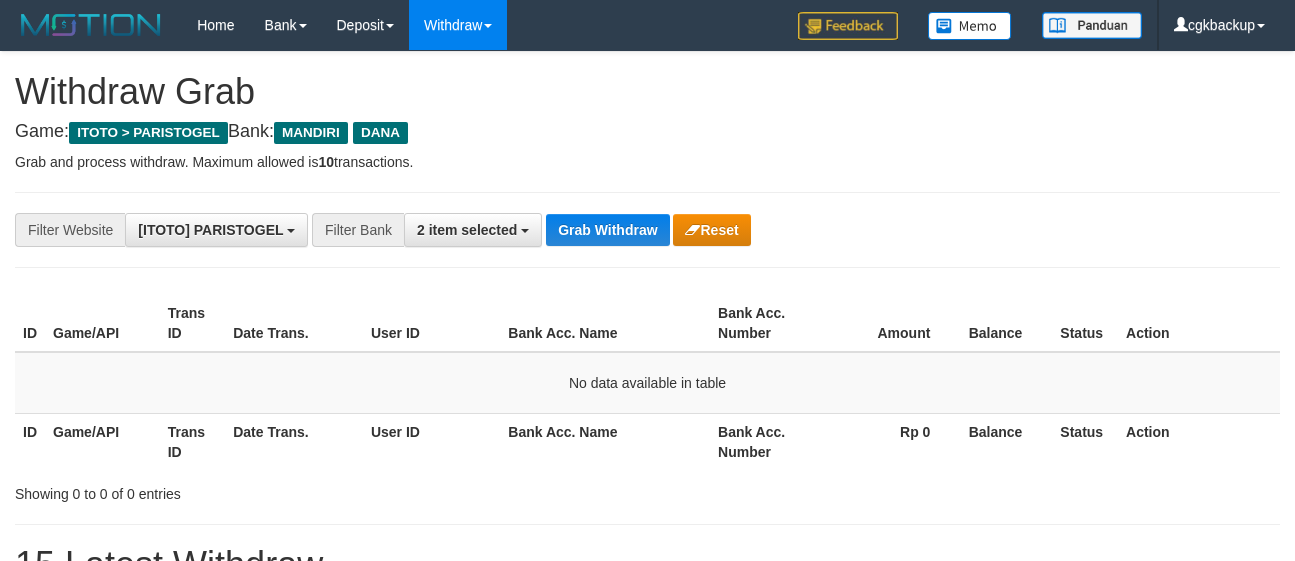 scroll, scrollTop: 0, scrollLeft: 0, axis: both 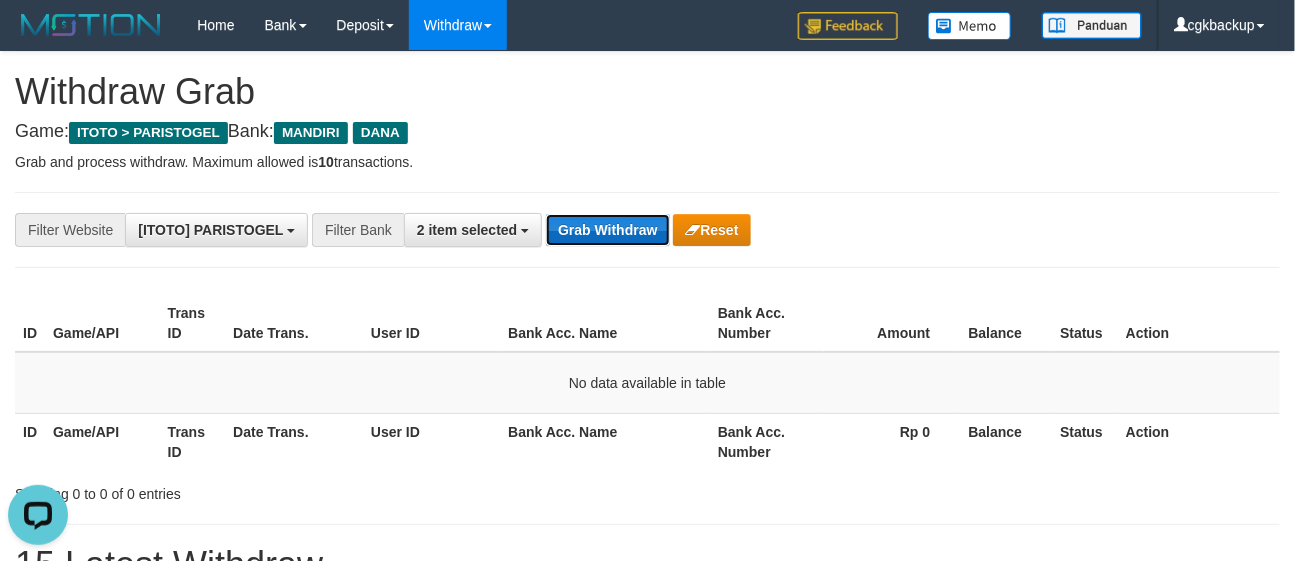 click on "Grab Withdraw" at bounding box center [607, 230] 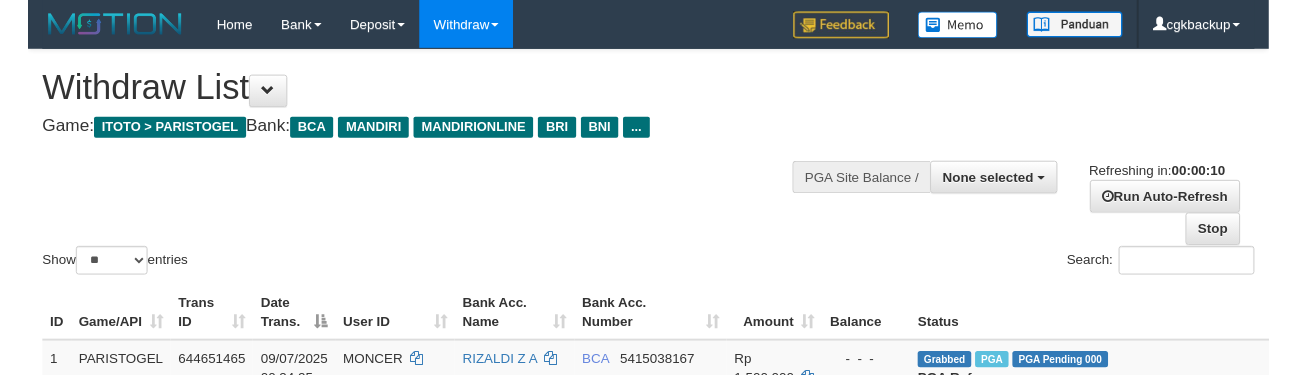 scroll, scrollTop: 767, scrollLeft: 82, axis: both 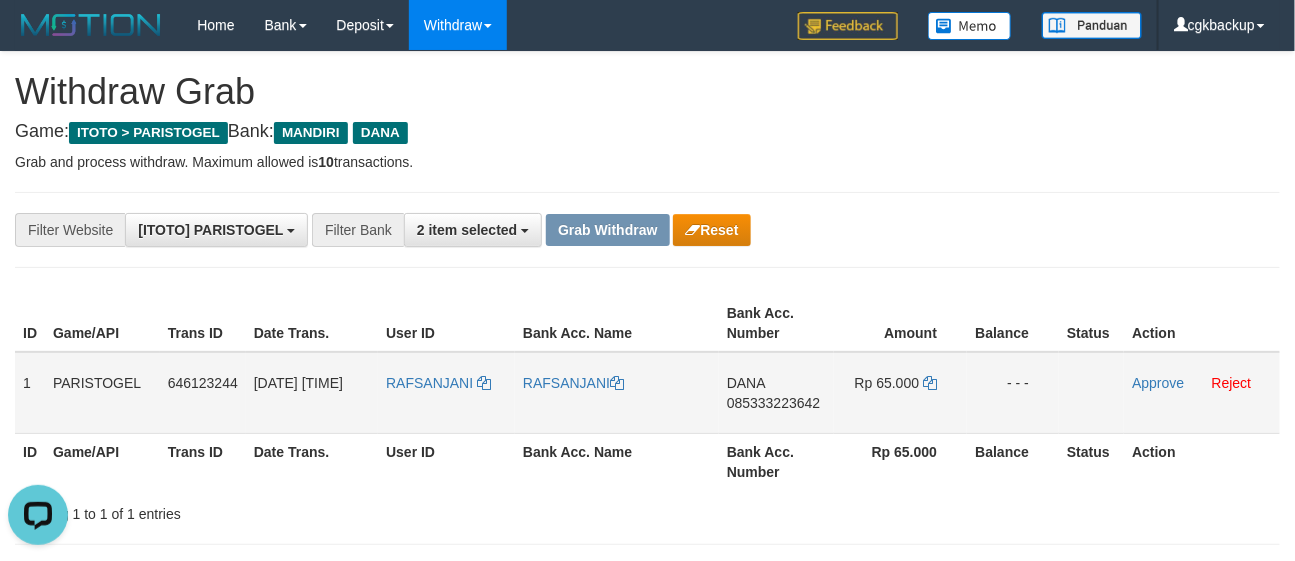 click on "RAFSANJANI" at bounding box center [446, 393] 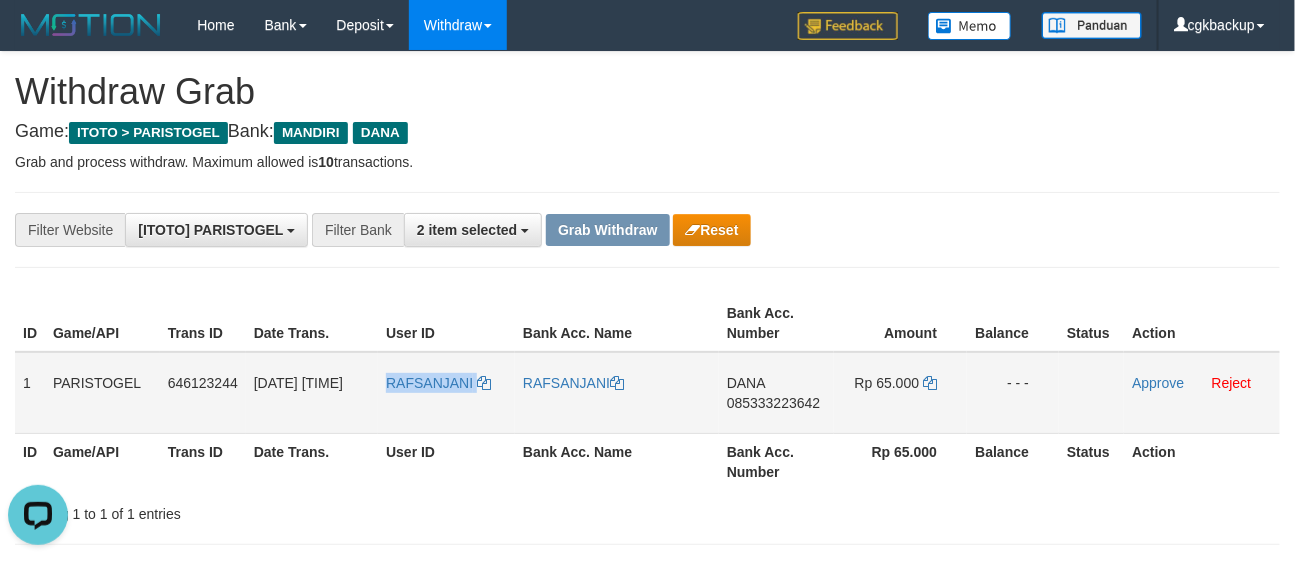 click on "RAFSANJANI" at bounding box center (446, 393) 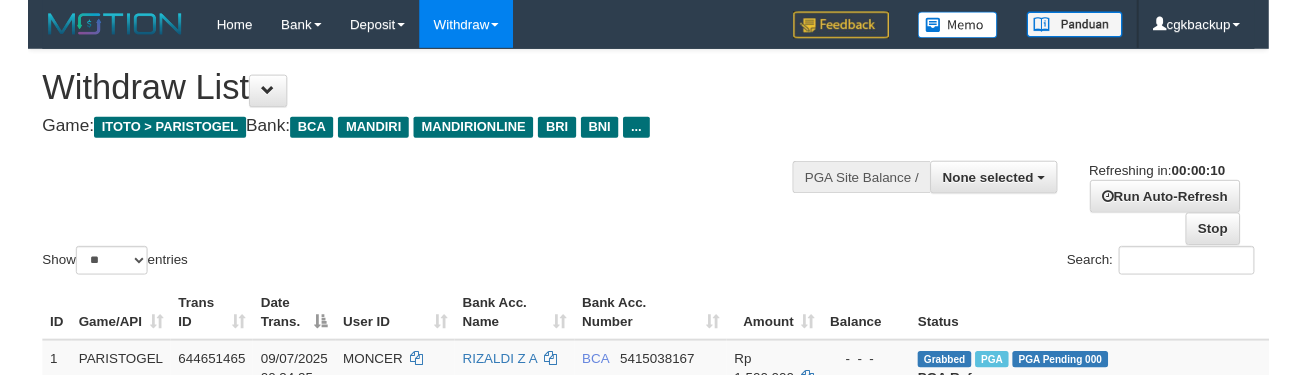 scroll, scrollTop: 757, scrollLeft: 73, axis: both 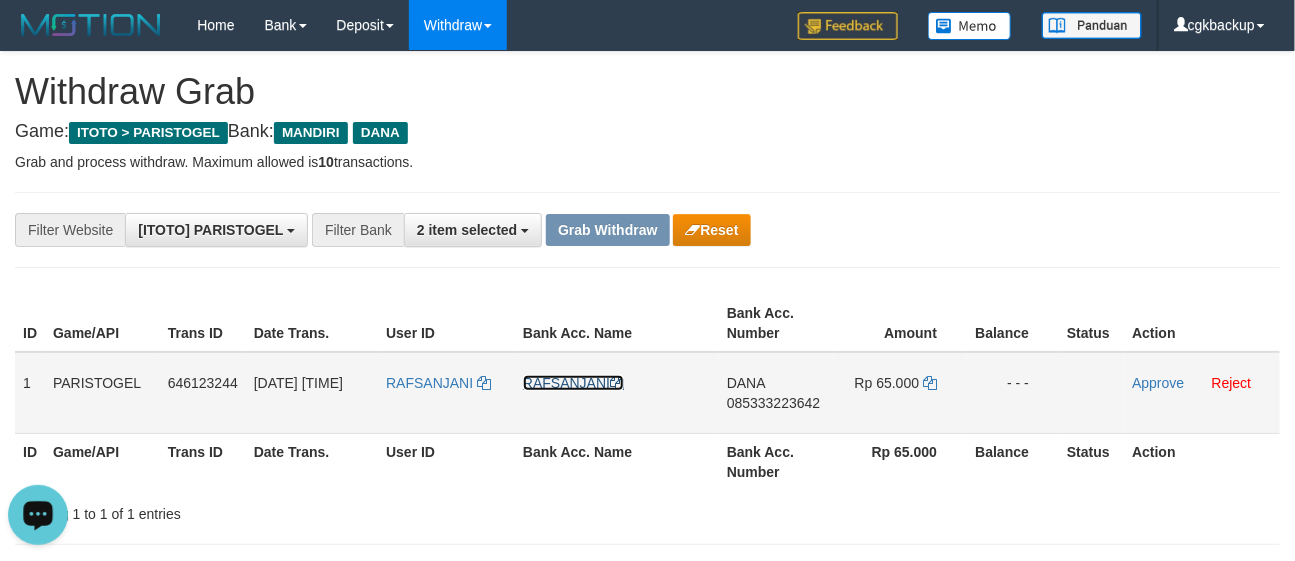 click on "RAFSANJANI" at bounding box center [573, 383] 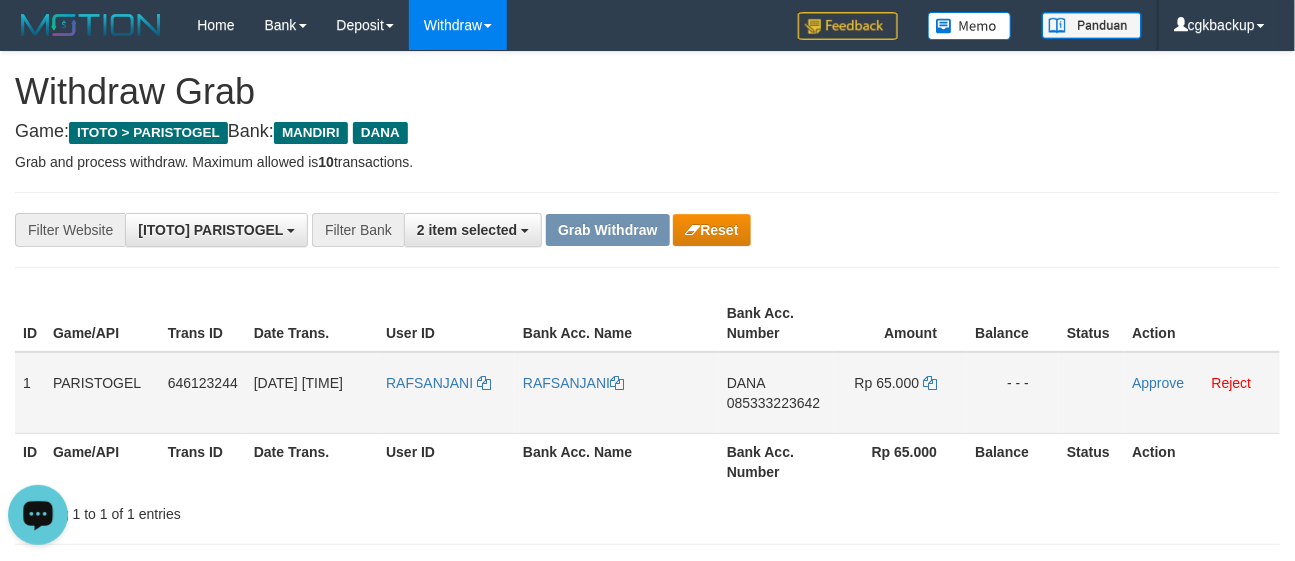 click on "DANA
085333223642" at bounding box center (776, 393) 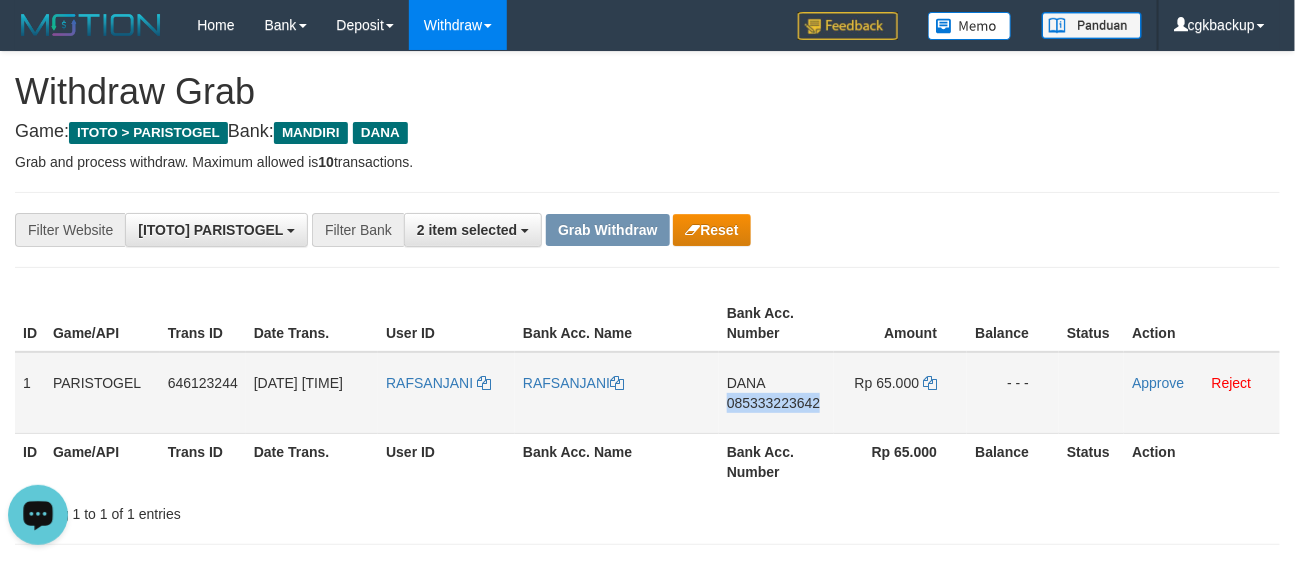 click on "DANA
085333223642" at bounding box center [776, 393] 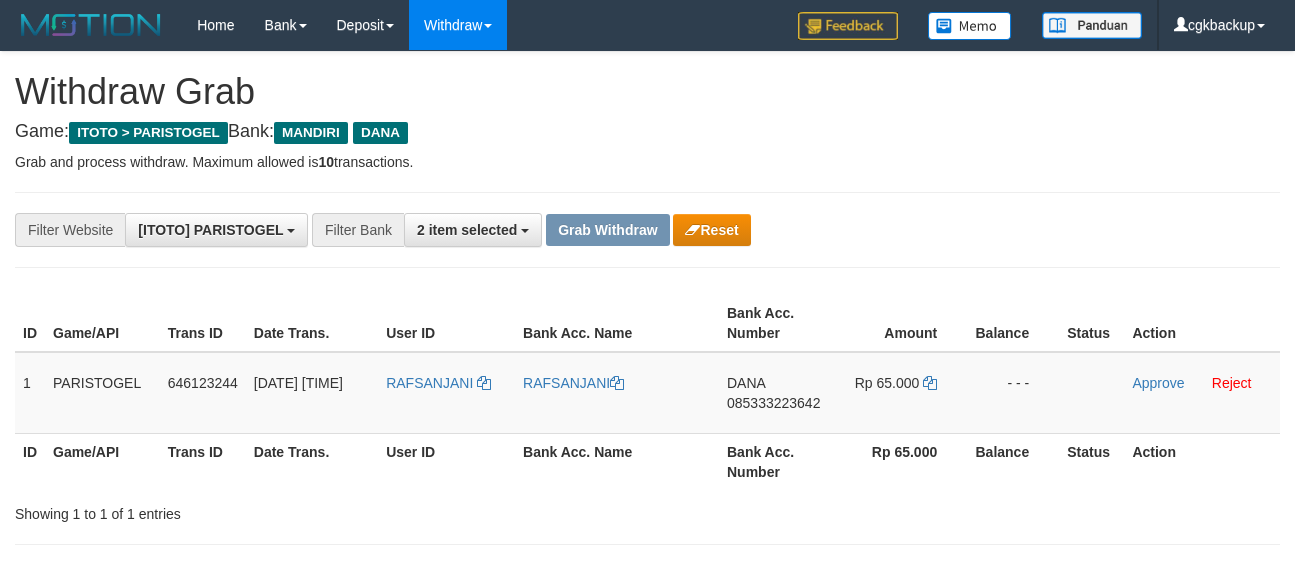 scroll, scrollTop: 0, scrollLeft: 0, axis: both 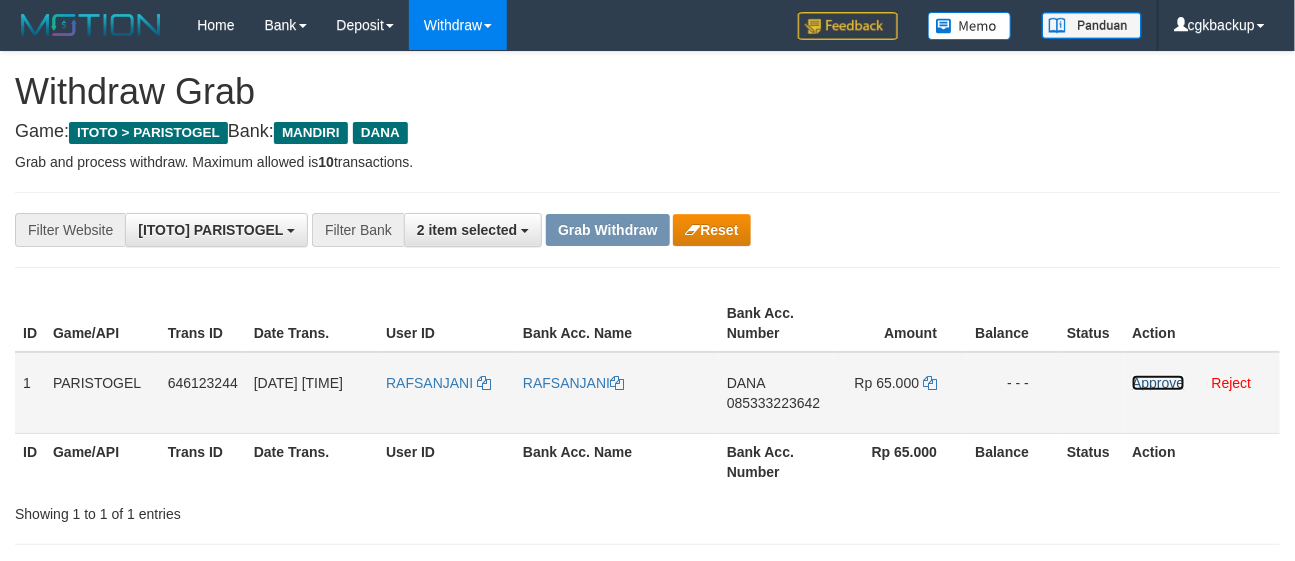 click on "Approve" at bounding box center (1158, 383) 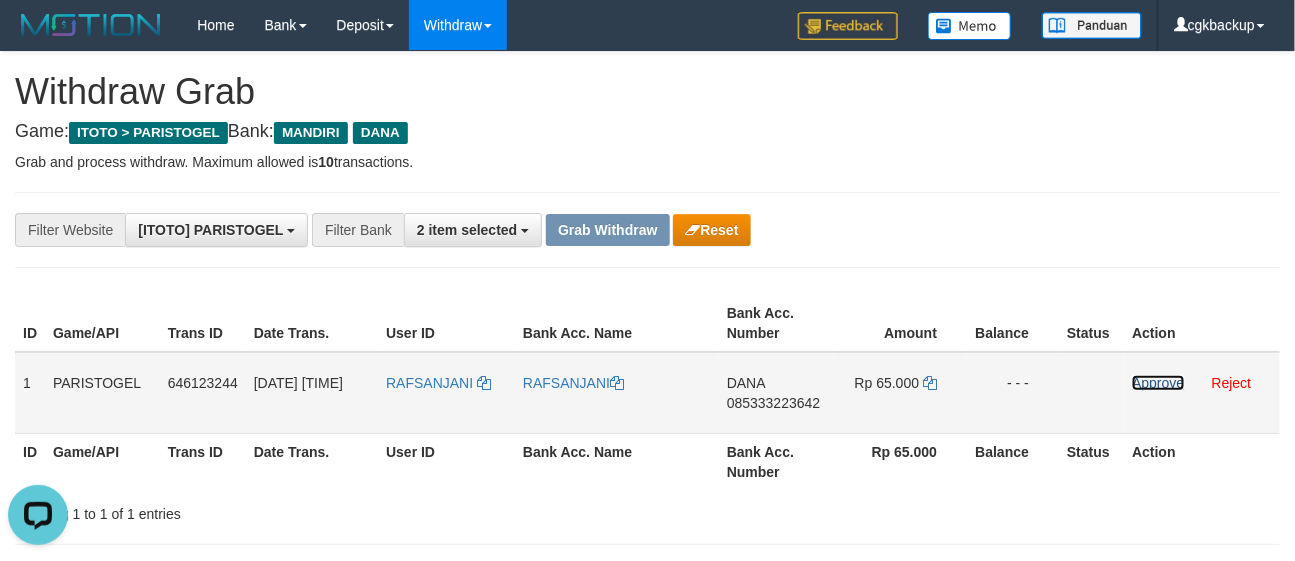 scroll, scrollTop: 0, scrollLeft: 0, axis: both 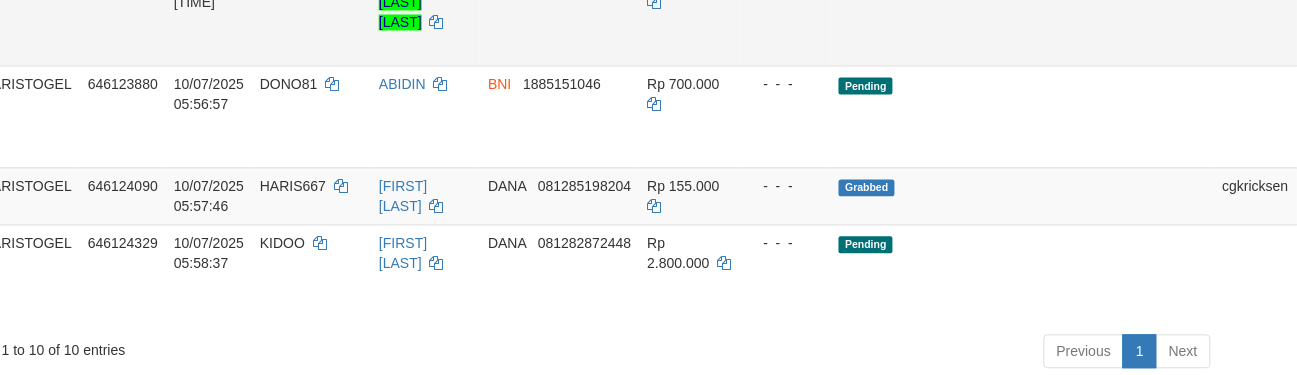 click on "Allow Grab" at bounding box center (1321, -8) 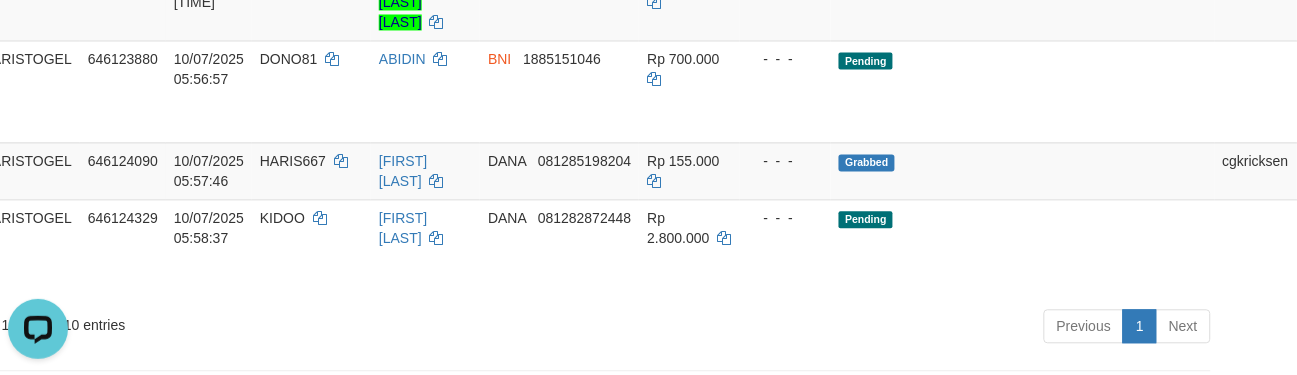 scroll, scrollTop: 0, scrollLeft: 0, axis: both 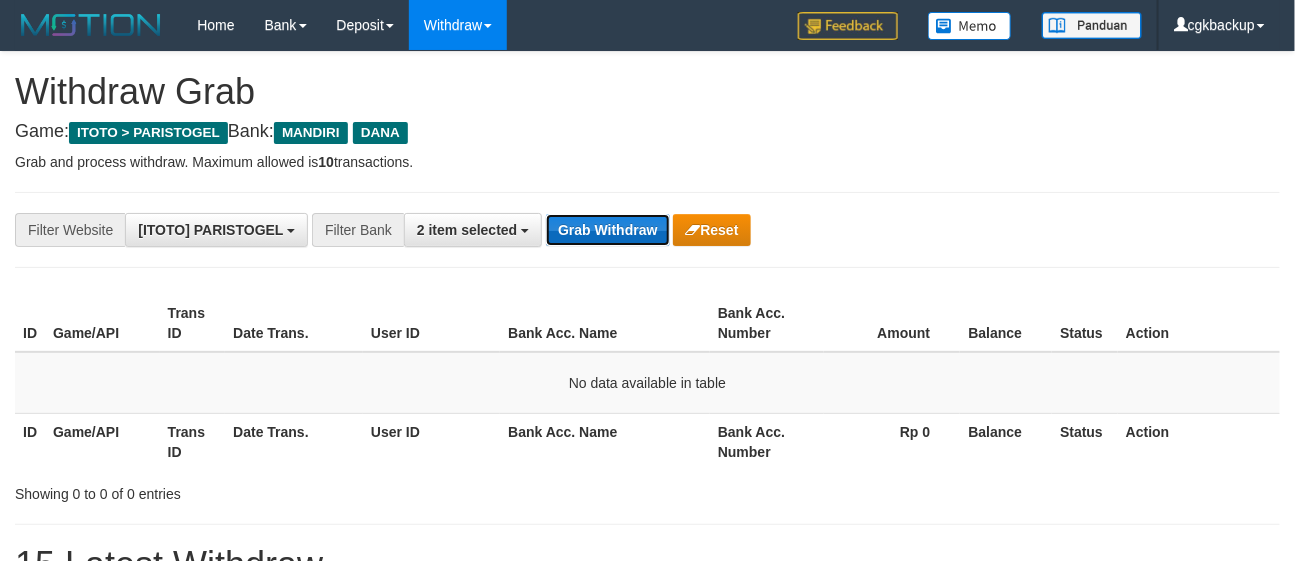 click on "Grab Withdraw" at bounding box center [607, 230] 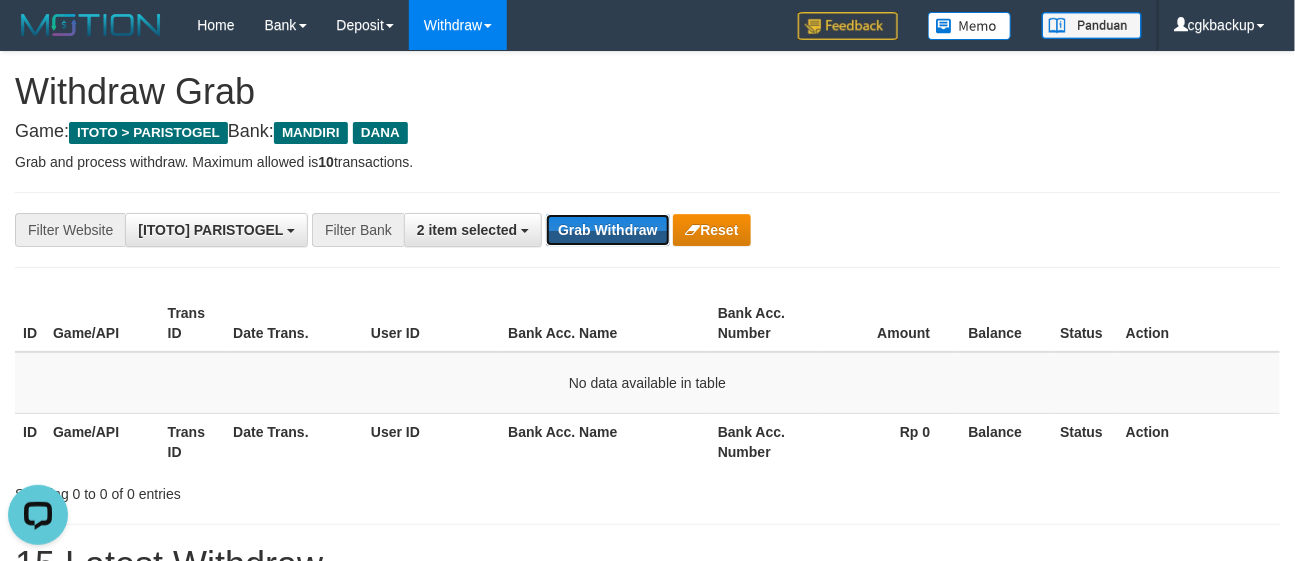 scroll, scrollTop: 0, scrollLeft: 0, axis: both 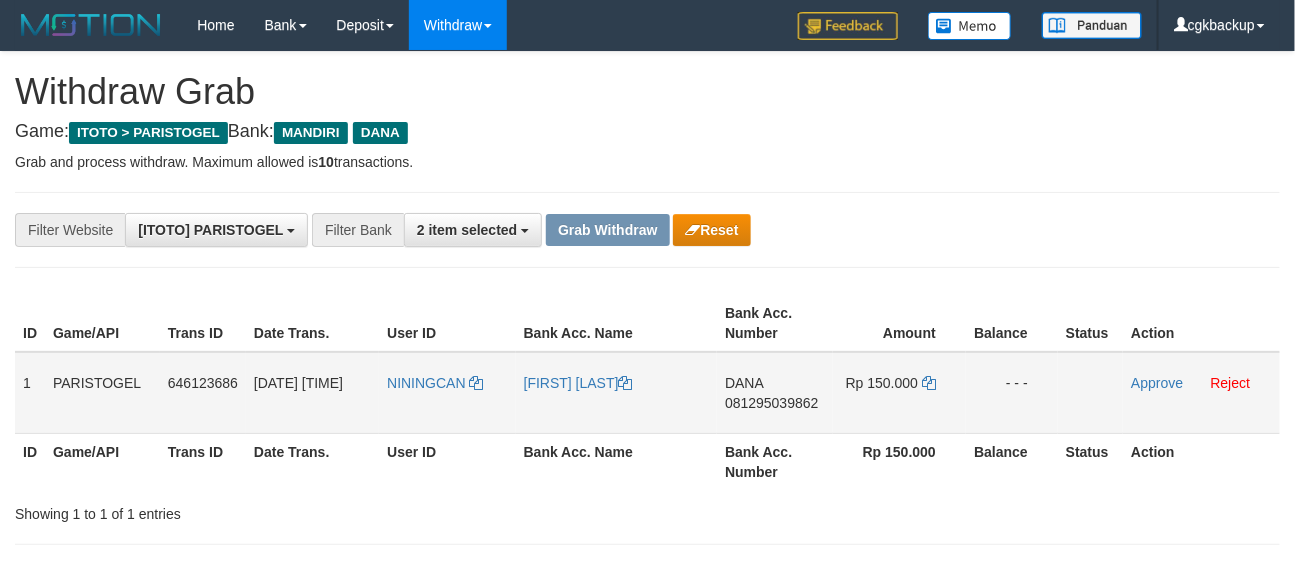 click on "NININGCAN" at bounding box center (447, 393) 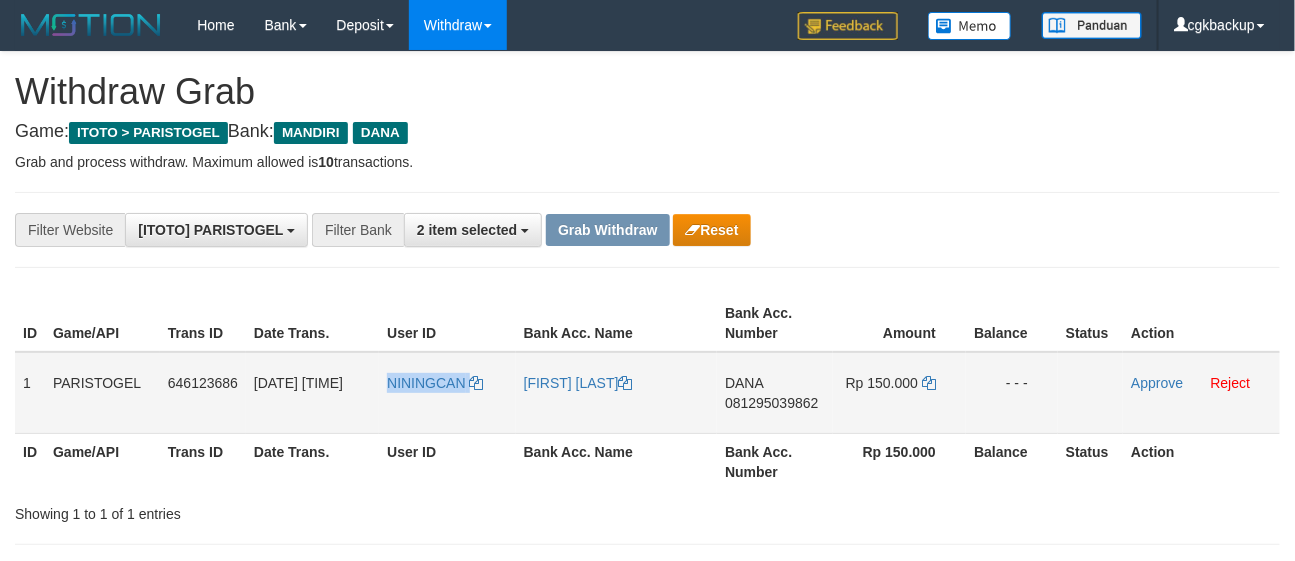 click on "NININGCAN" at bounding box center [447, 393] 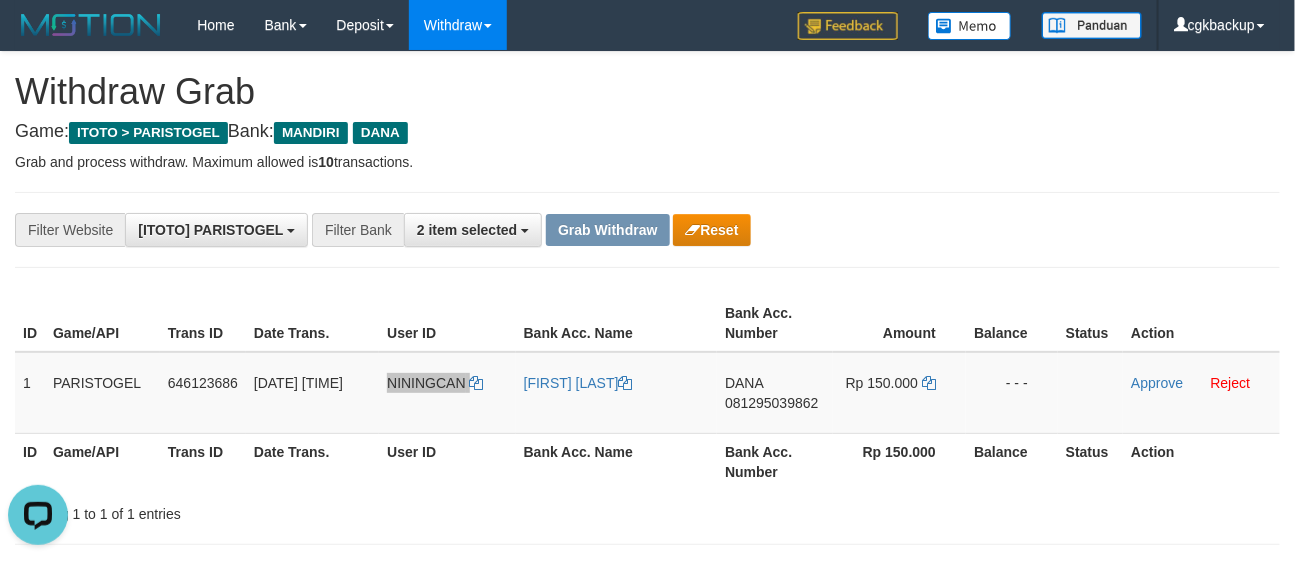 scroll, scrollTop: 0, scrollLeft: 0, axis: both 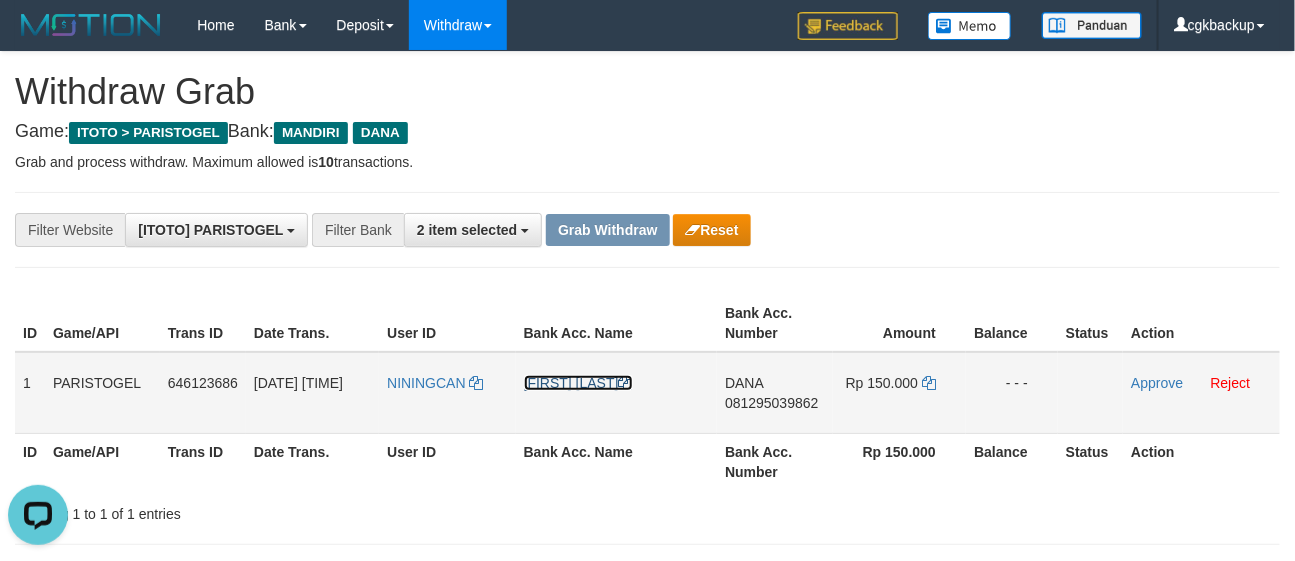 click on "[FIRST] [LAST]" at bounding box center (578, 383) 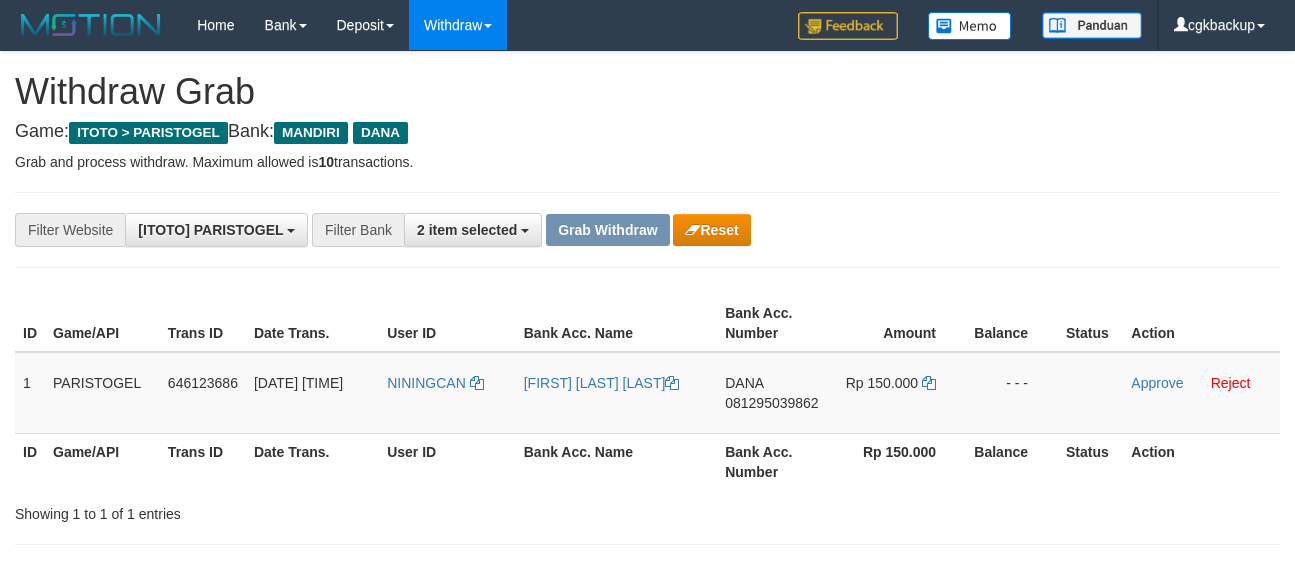 scroll, scrollTop: 0, scrollLeft: 0, axis: both 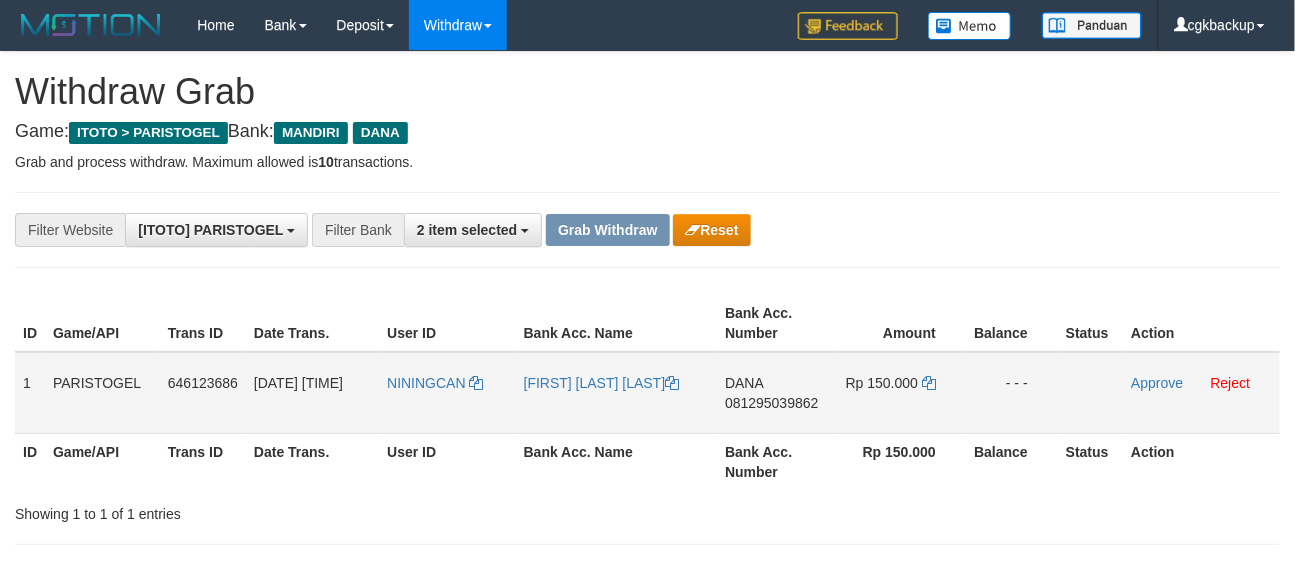 drag, startPoint x: 0, startPoint y: 0, endPoint x: 782, endPoint y: 415, distance: 885.296 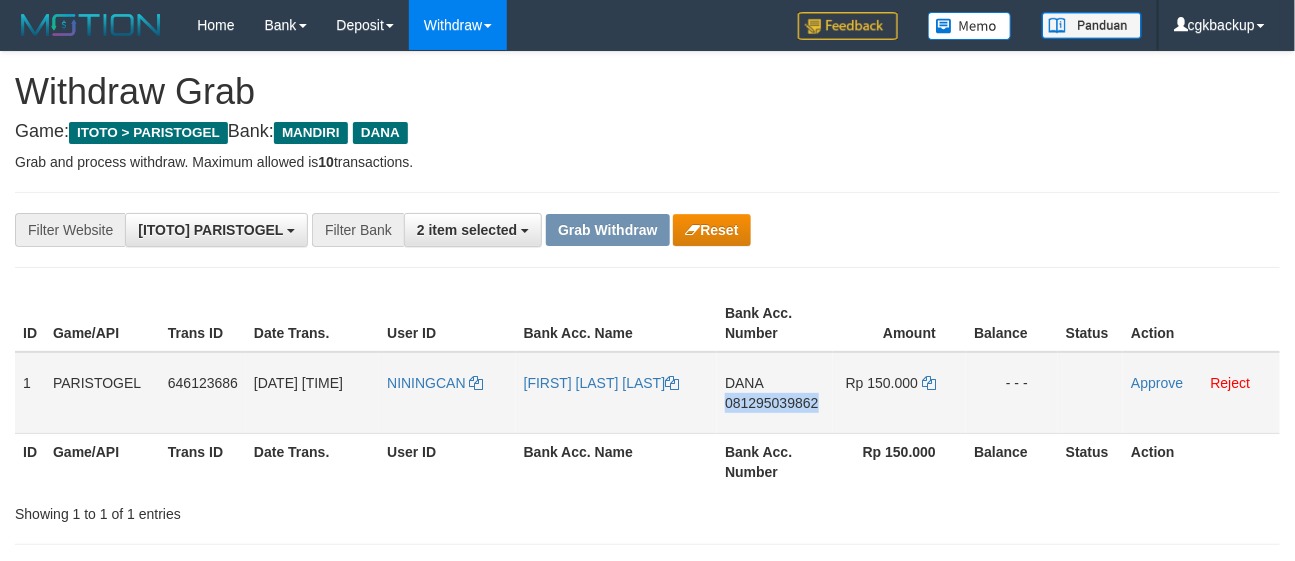 click on "DANA
081295039862" at bounding box center [774, 393] 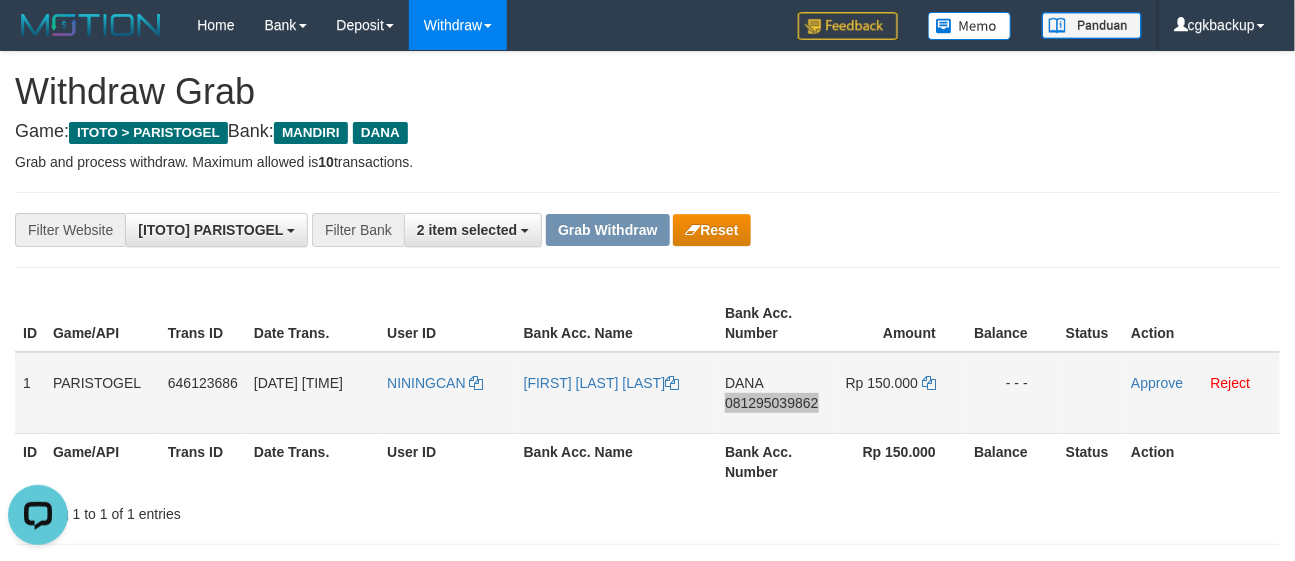 scroll, scrollTop: 0, scrollLeft: 0, axis: both 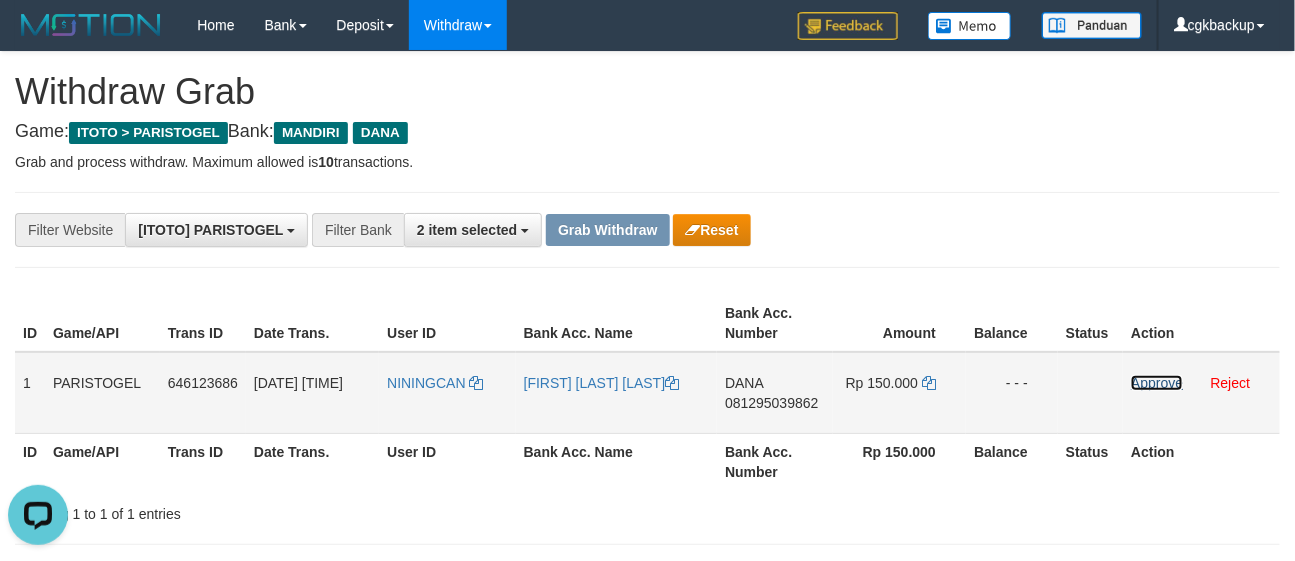 click on "Approve" at bounding box center [1157, 383] 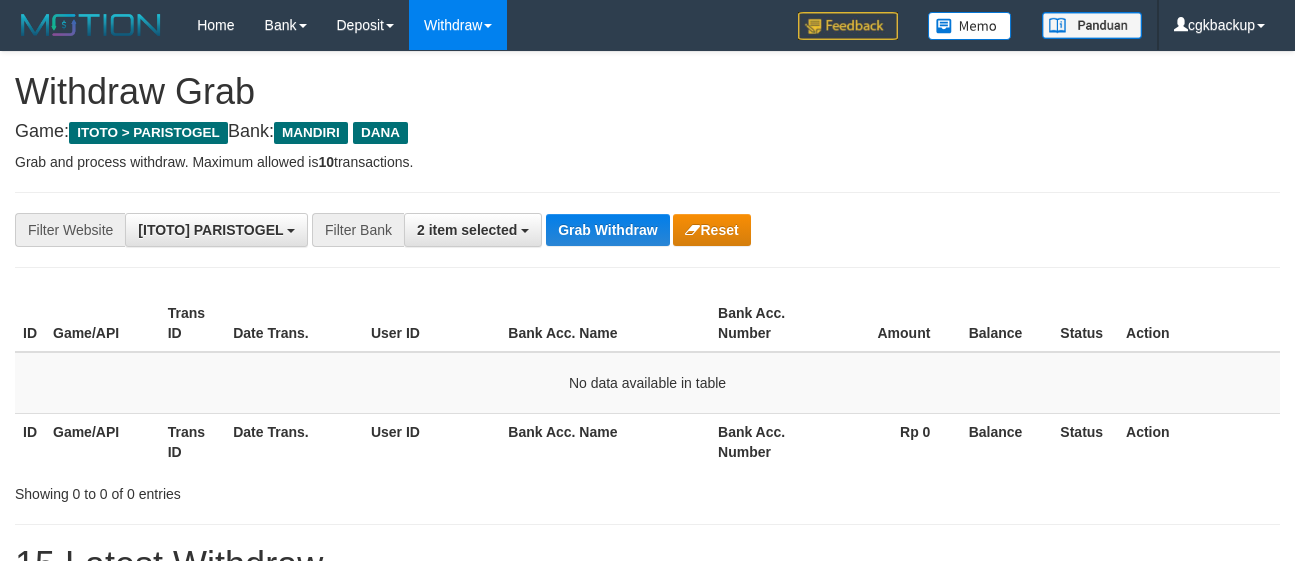 scroll, scrollTop: 0, scrollLeft: 0, axis: both 